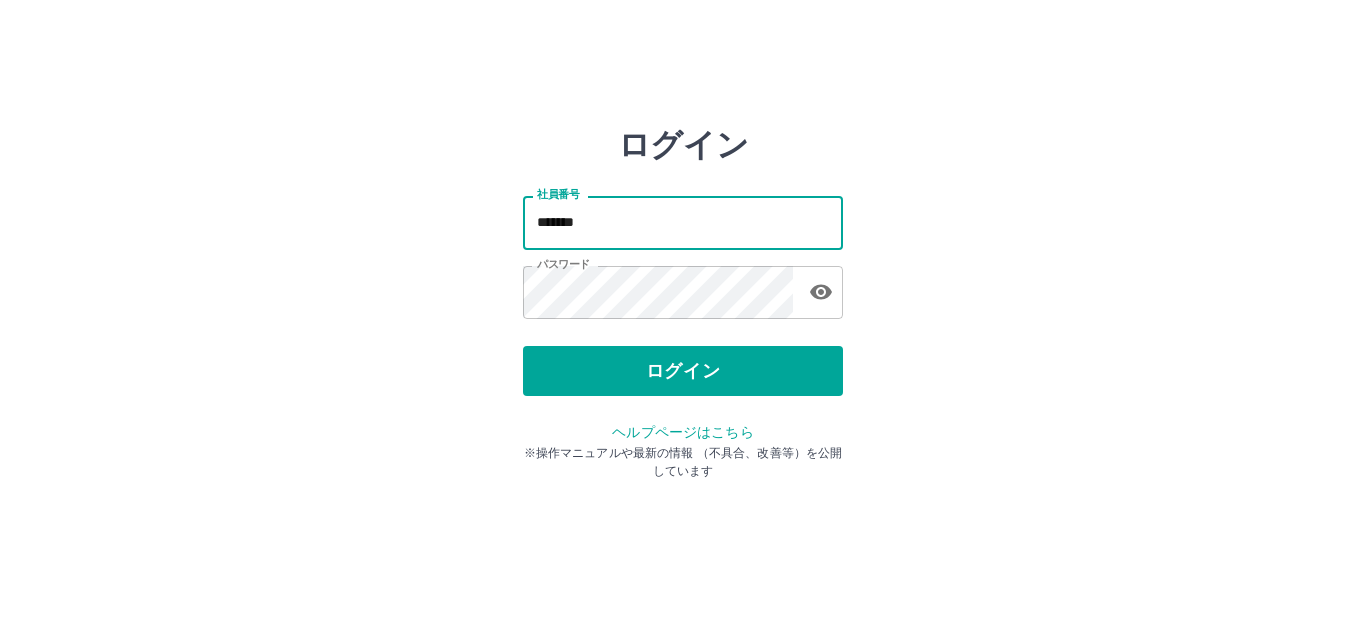 scroll, scrollTop: 0, scrollLeft: 0, axis: both 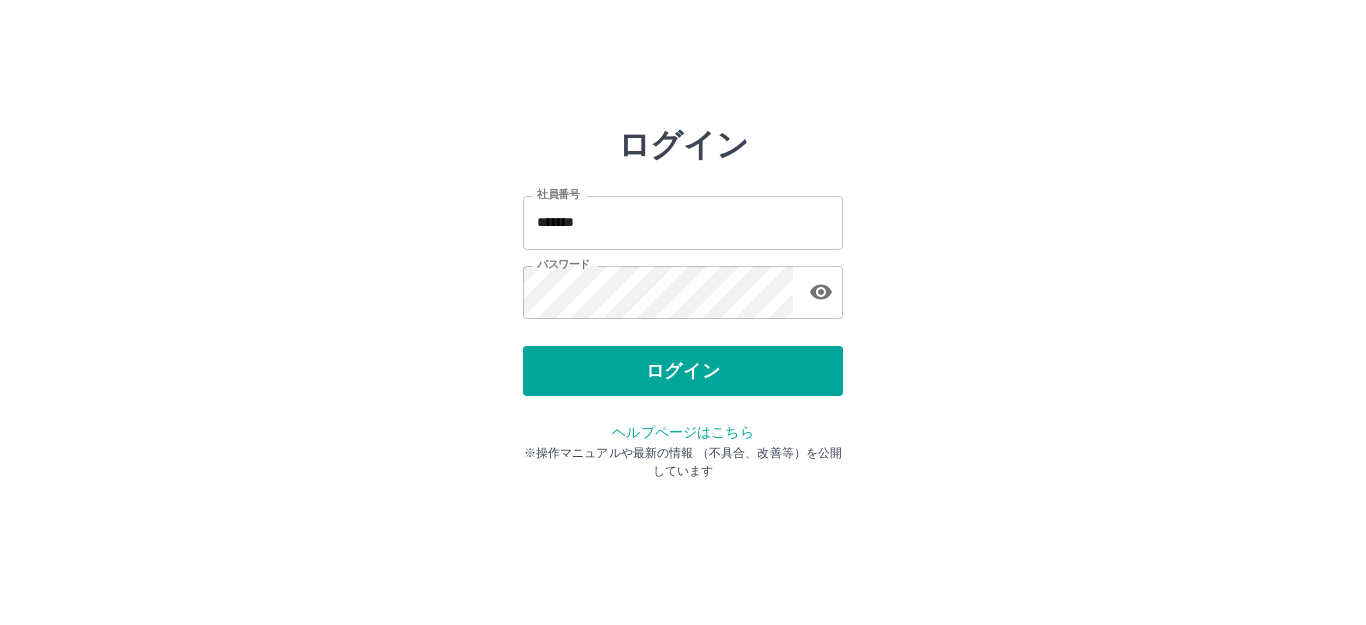 click on "ログイン 社員番号 ******* 社員番号 パスワード パスワード ログイン ヘルプページはこちら ※操作マニュアルや最新の情報 （不具合、改善等）を公開しています" at bounding box center (683, 223) 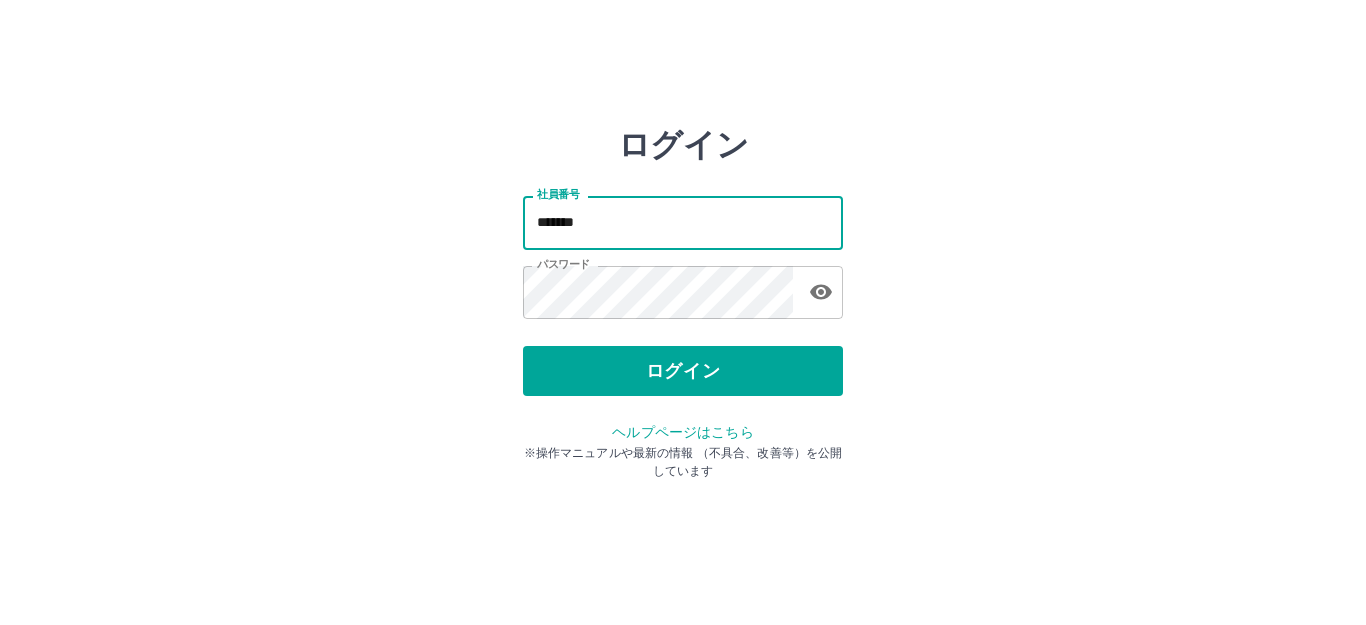 click on "*******" at bounding box center (683, 222) 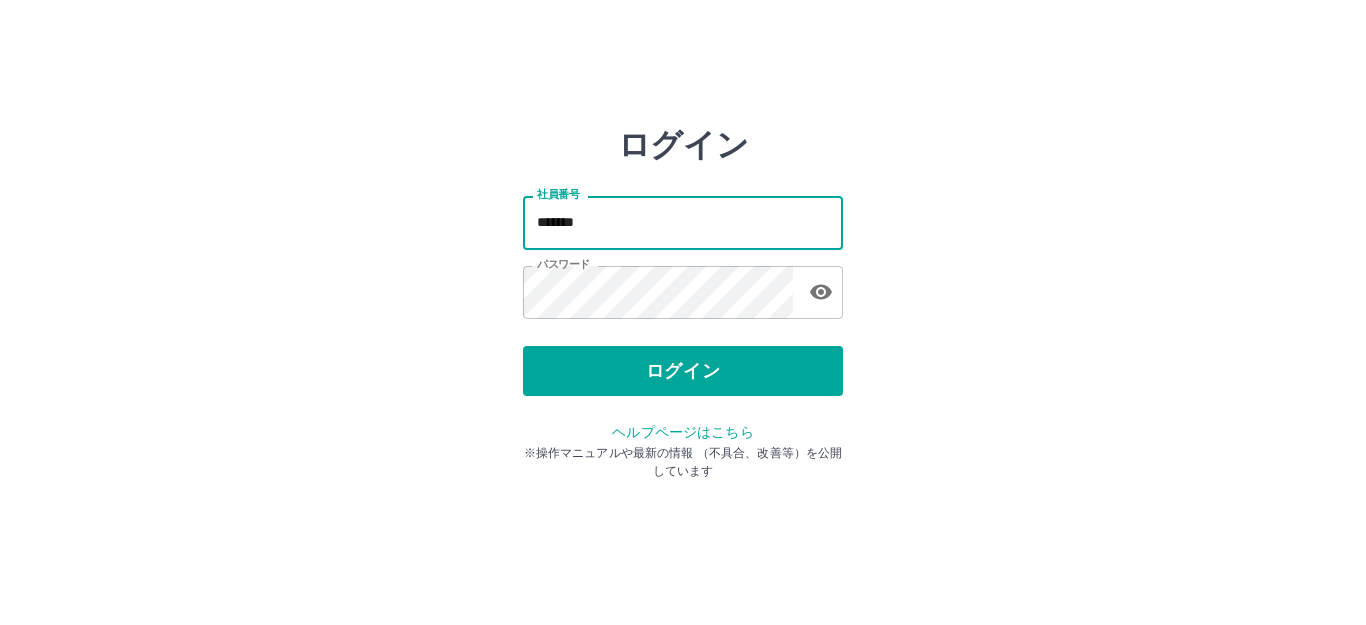 type on "*******" 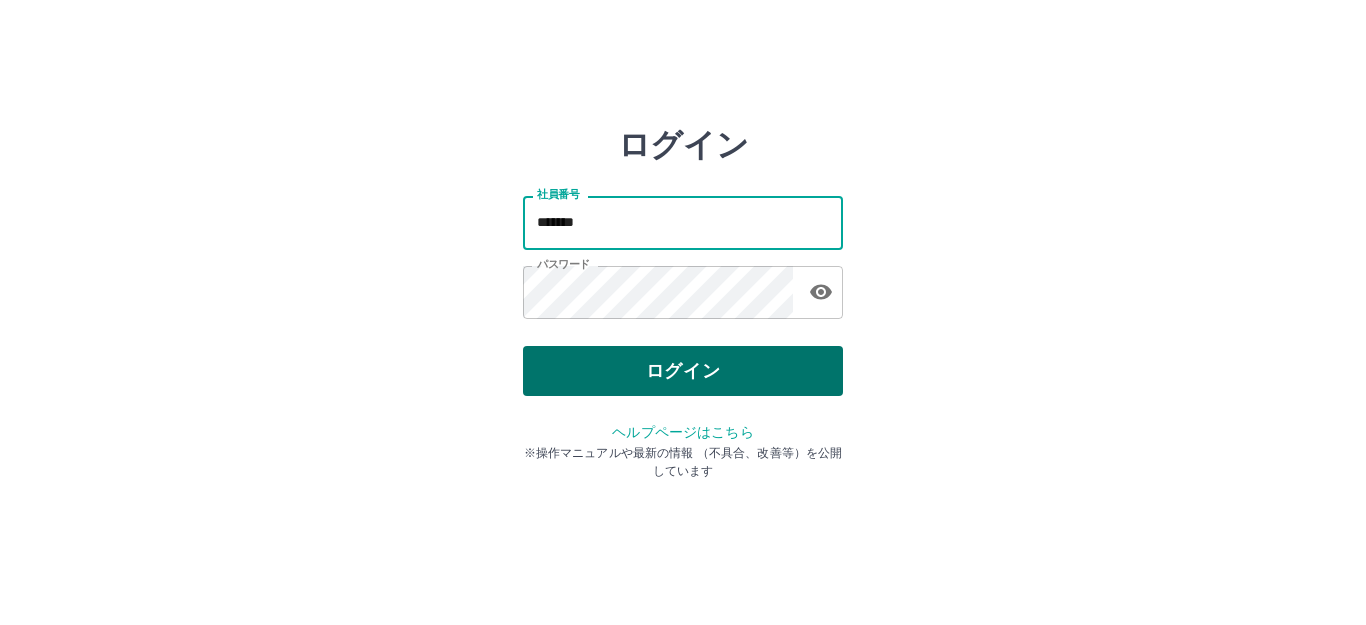 click on "ログイン" at bounding box center [683, 371] 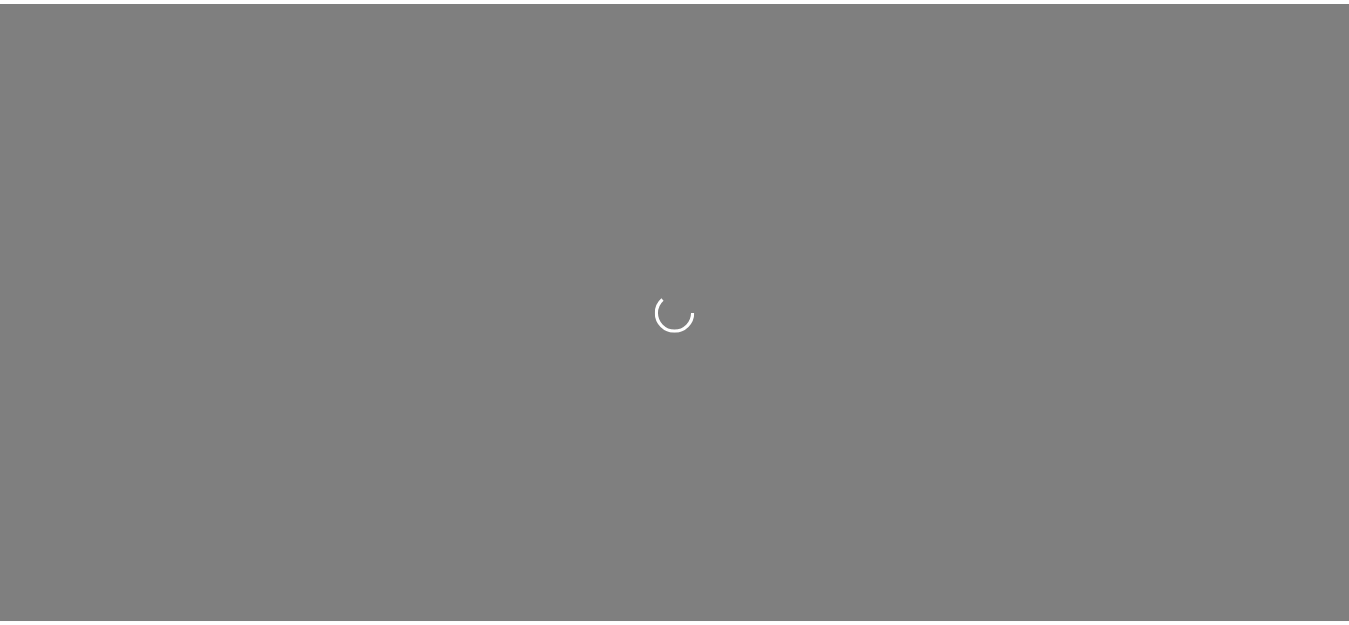 scroll, scrollTop: 0, scrollLeft: 0, axis: both 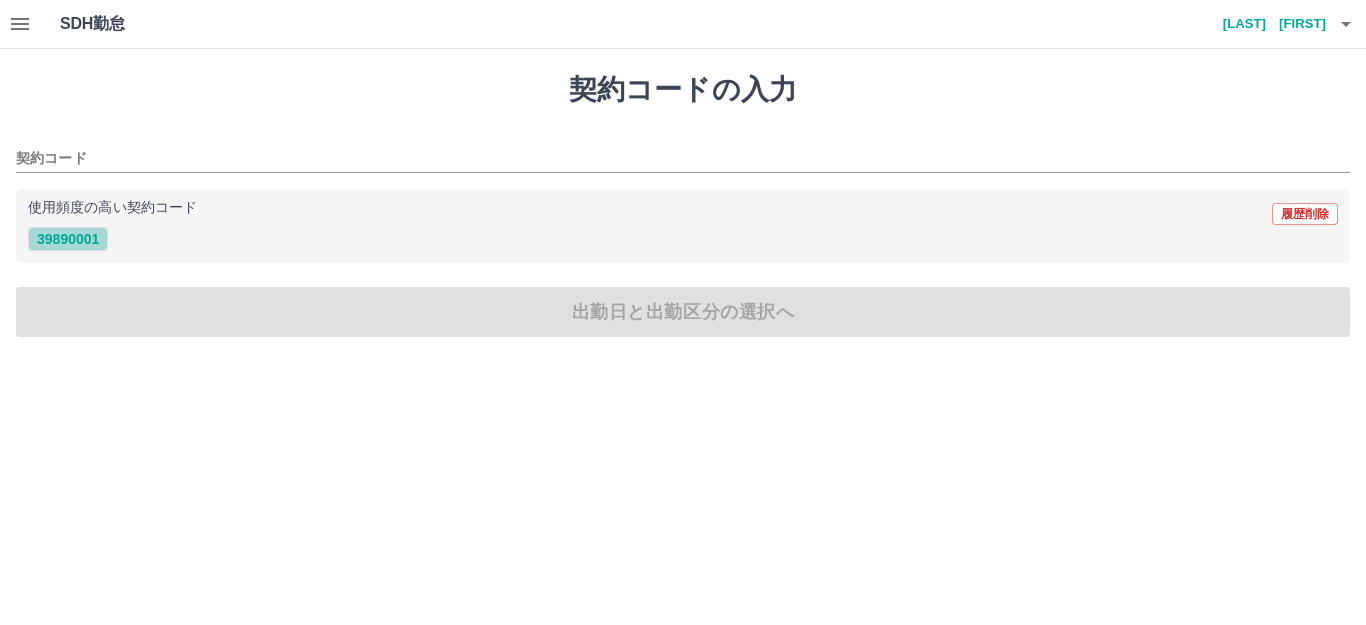 click on "39890001" at bounding box center [68, 239] 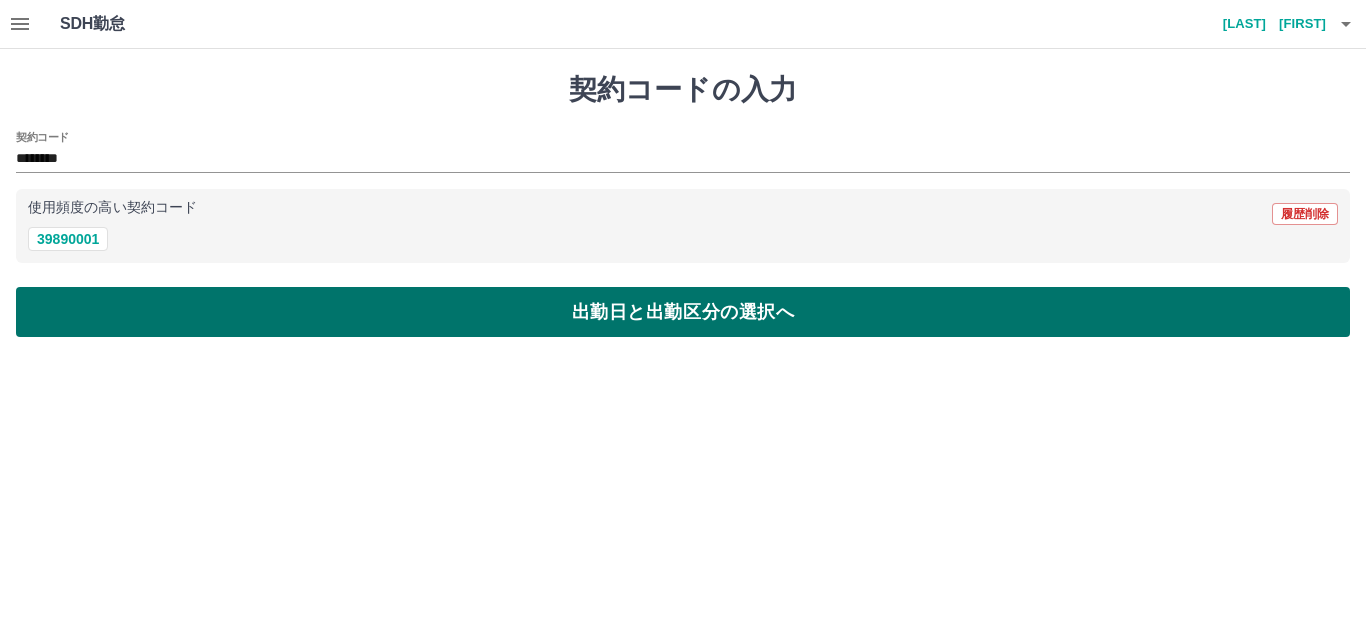 click on "出勤日と出勤区分の選択へ" at bounding box center (683, 312) 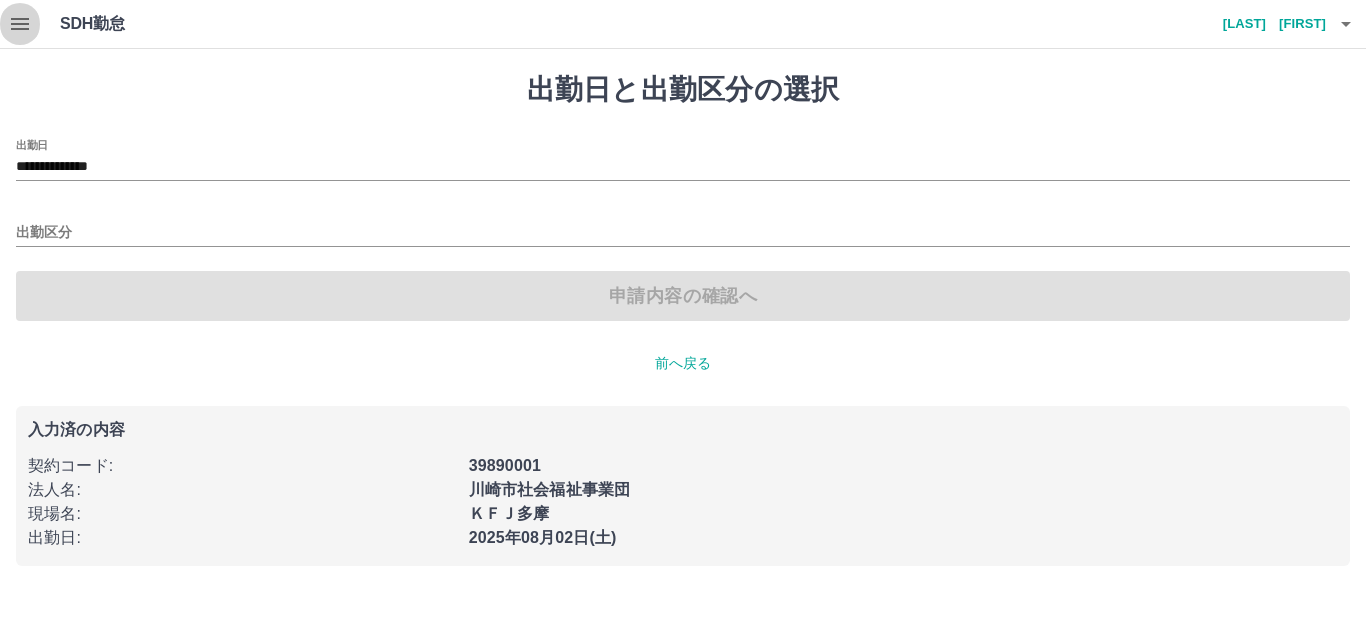 click 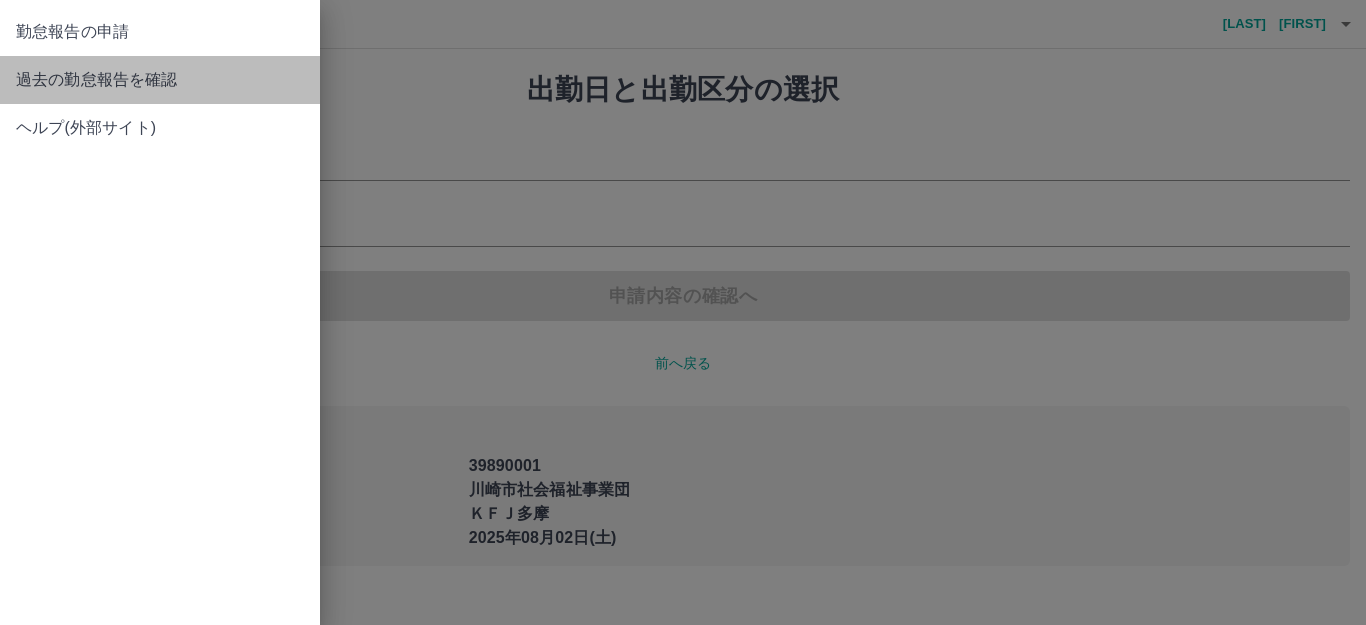 click on "過去の勤怠報告を確認" at bounding box center (160, 80) 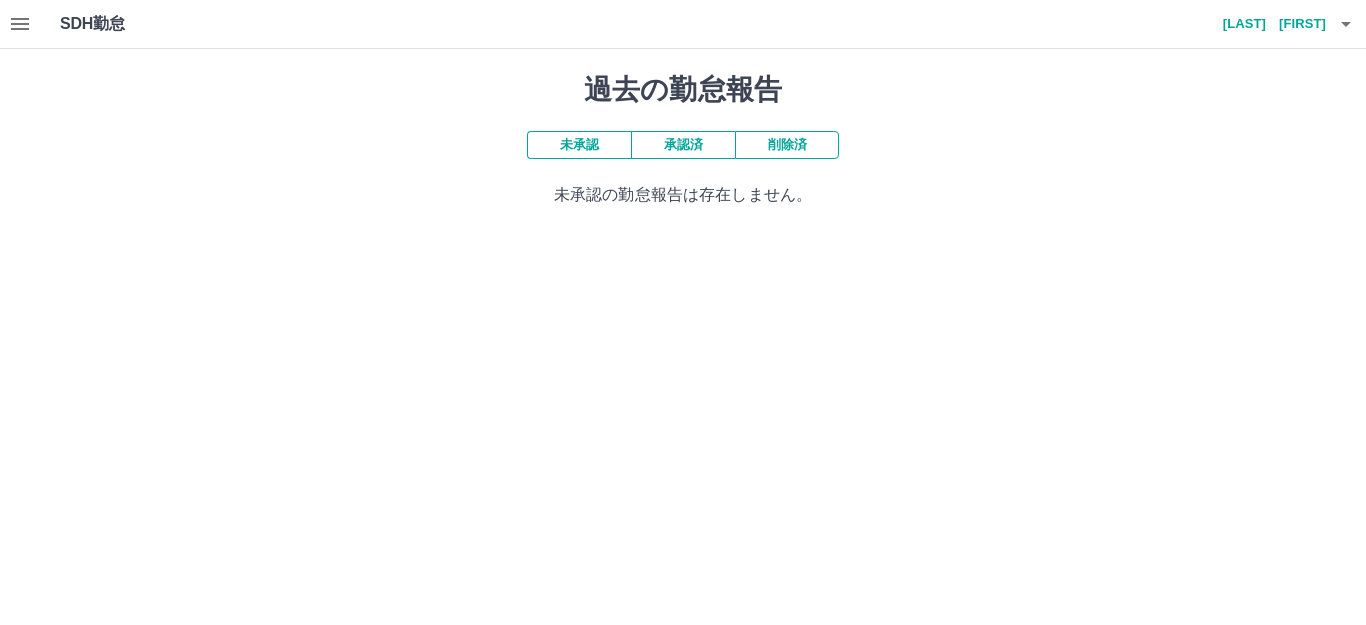 click on "承認済" at bounding box center (683, 145) 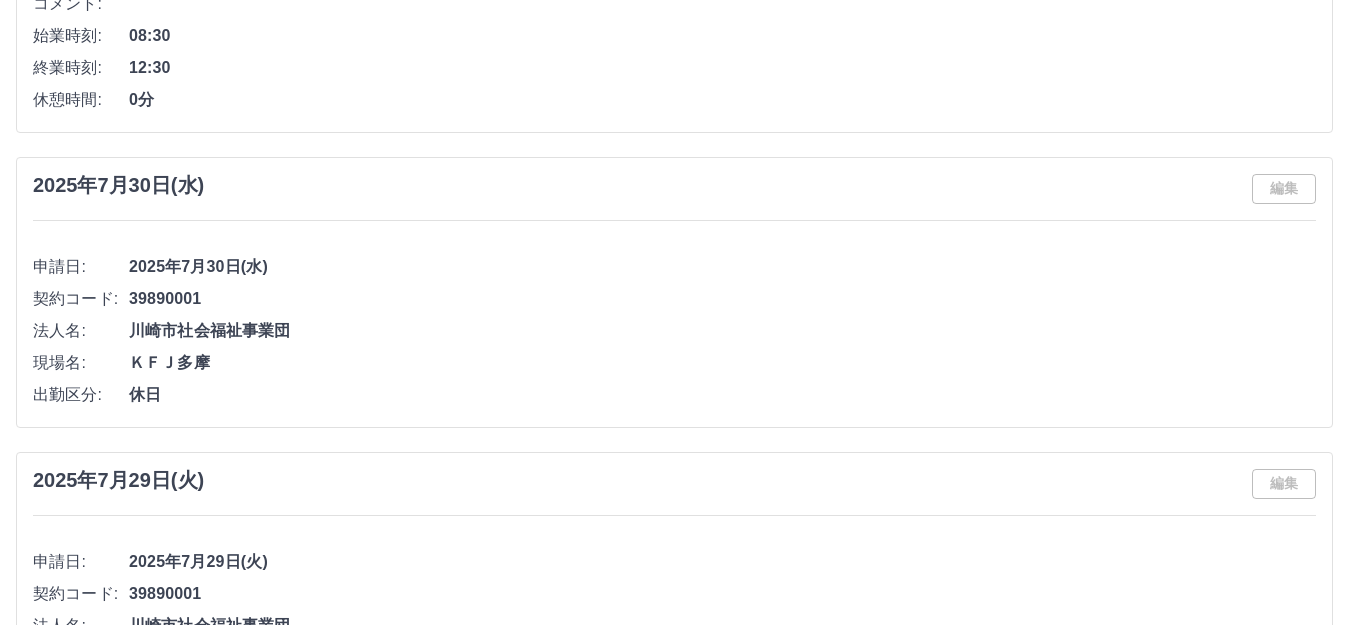 scroll, scrollTop: 400, scrollLeft: 0, axis: vertical 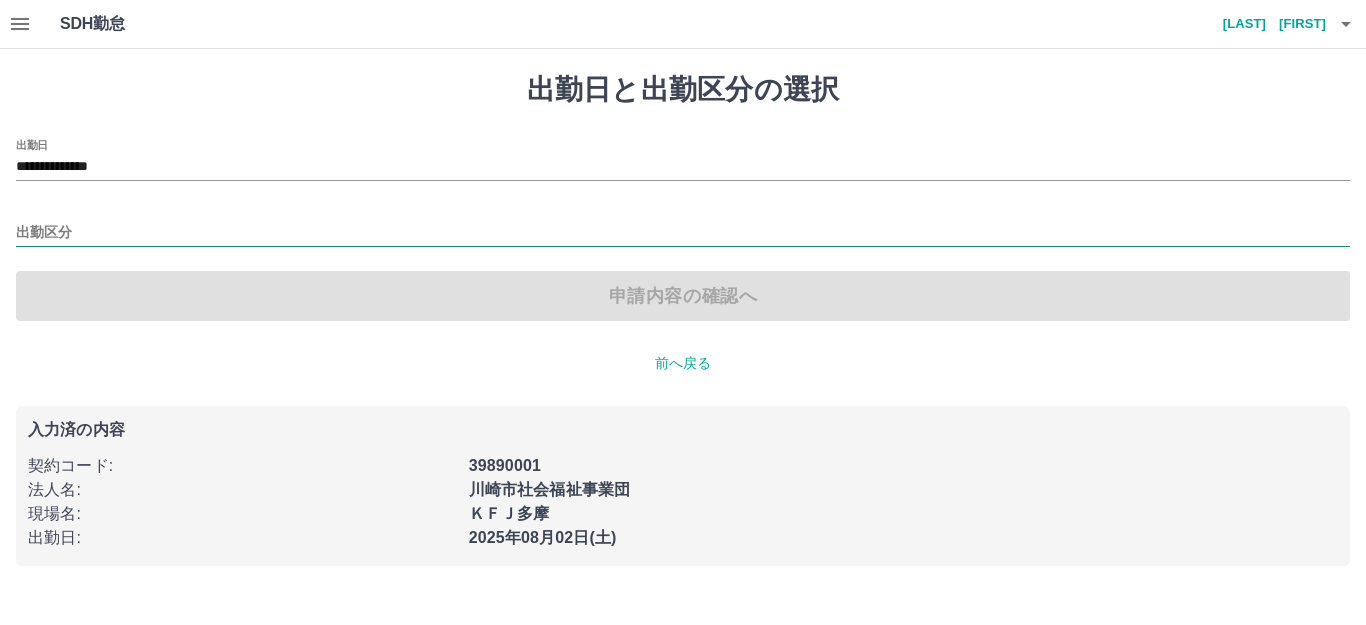 click on "出勤区分" at bounding box center (683, 233) 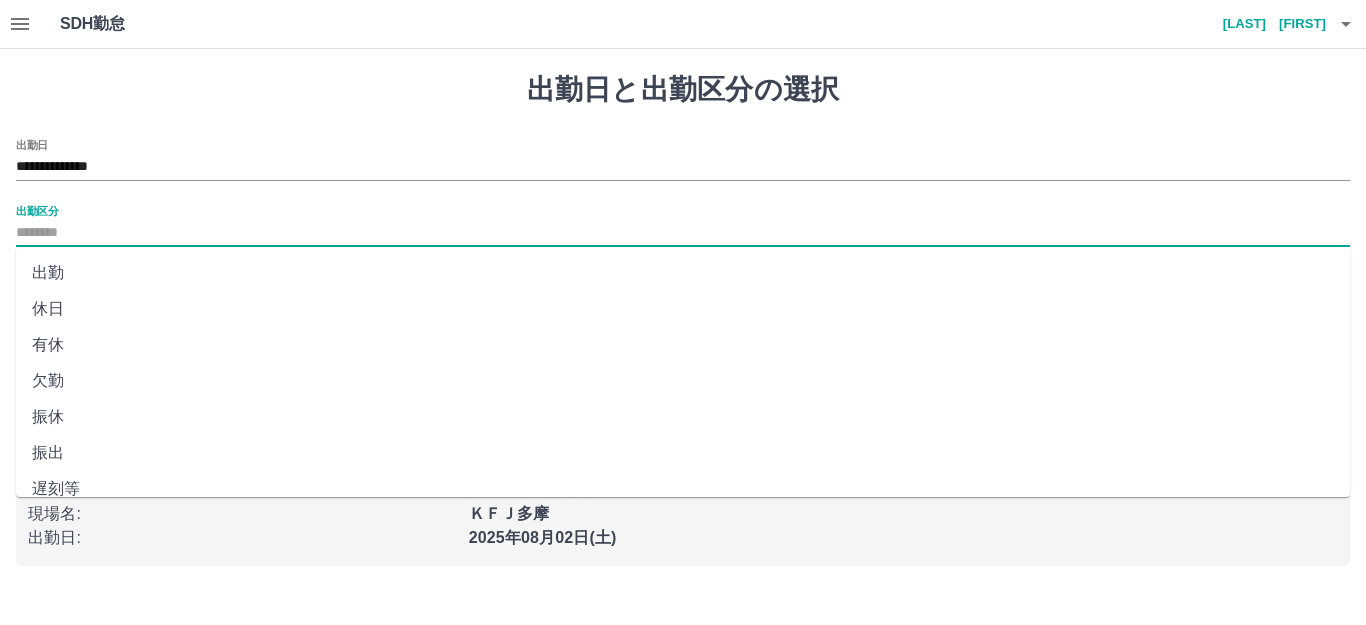 click on "出勤" at bounding box center (683, 273) 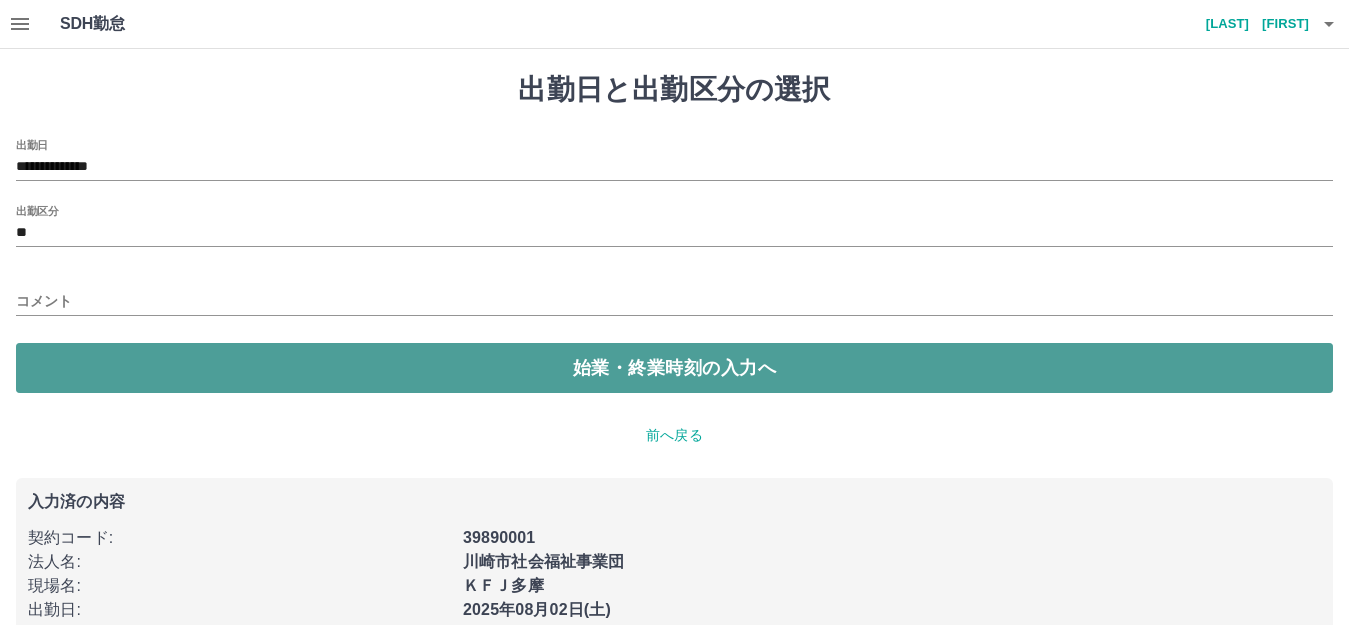 click on "始業・終業時刻の入力へ" at bounding box center [674, 368] 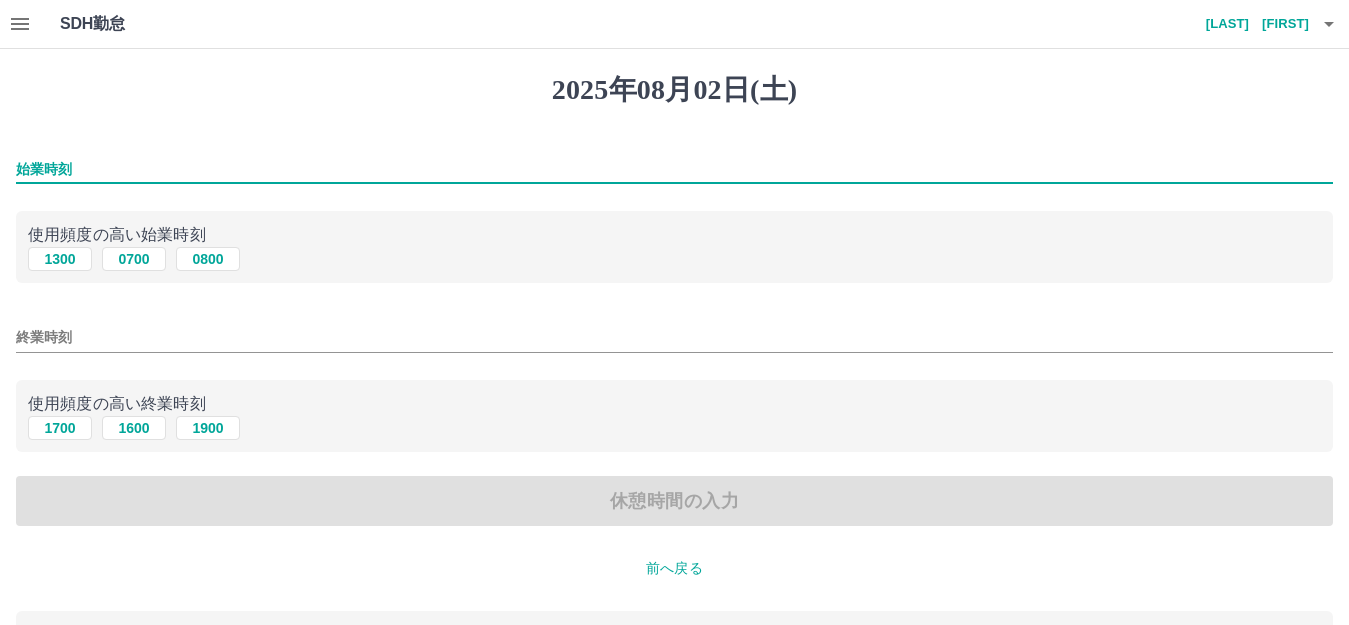 click on "始業時刻" at bounding box center [674, 169] 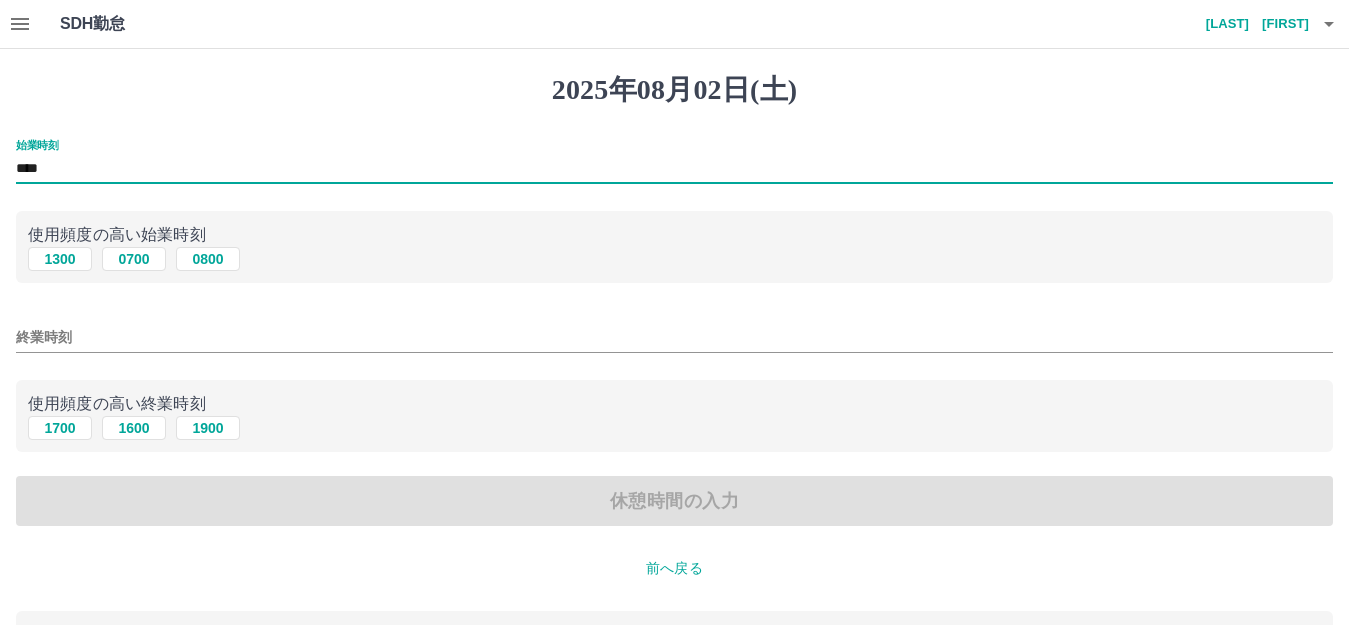click on "終業時刻" at bounding box center (674, 337) 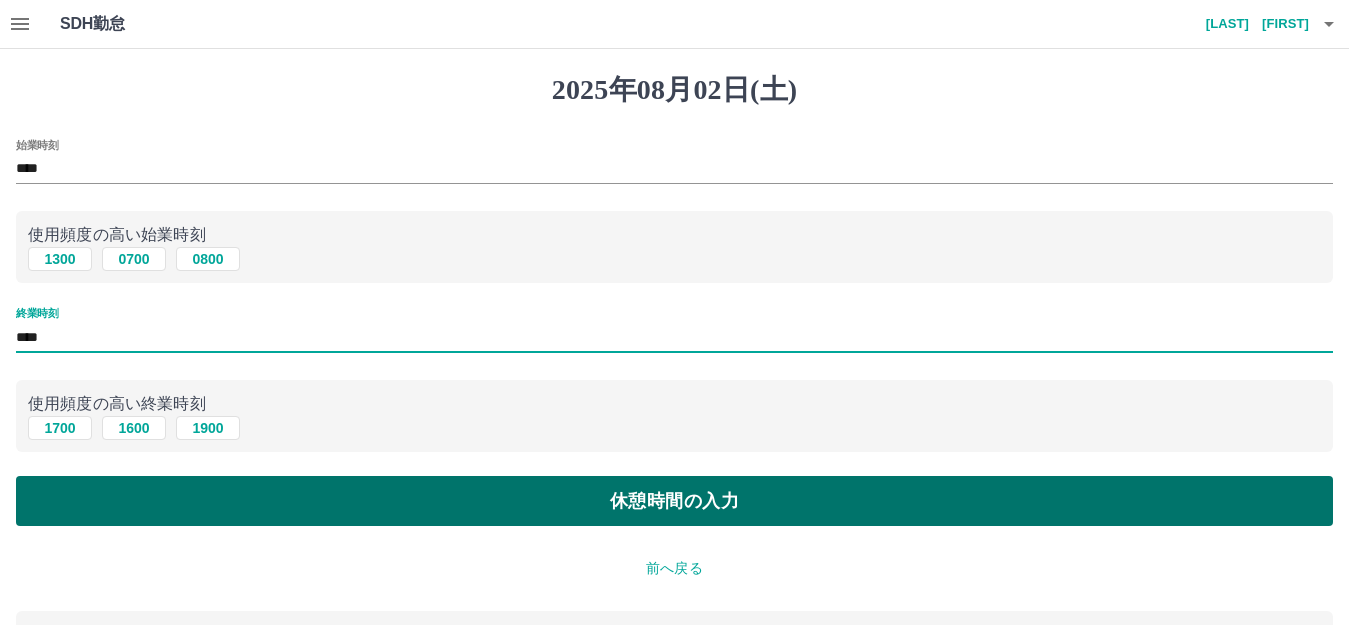 type on "****" 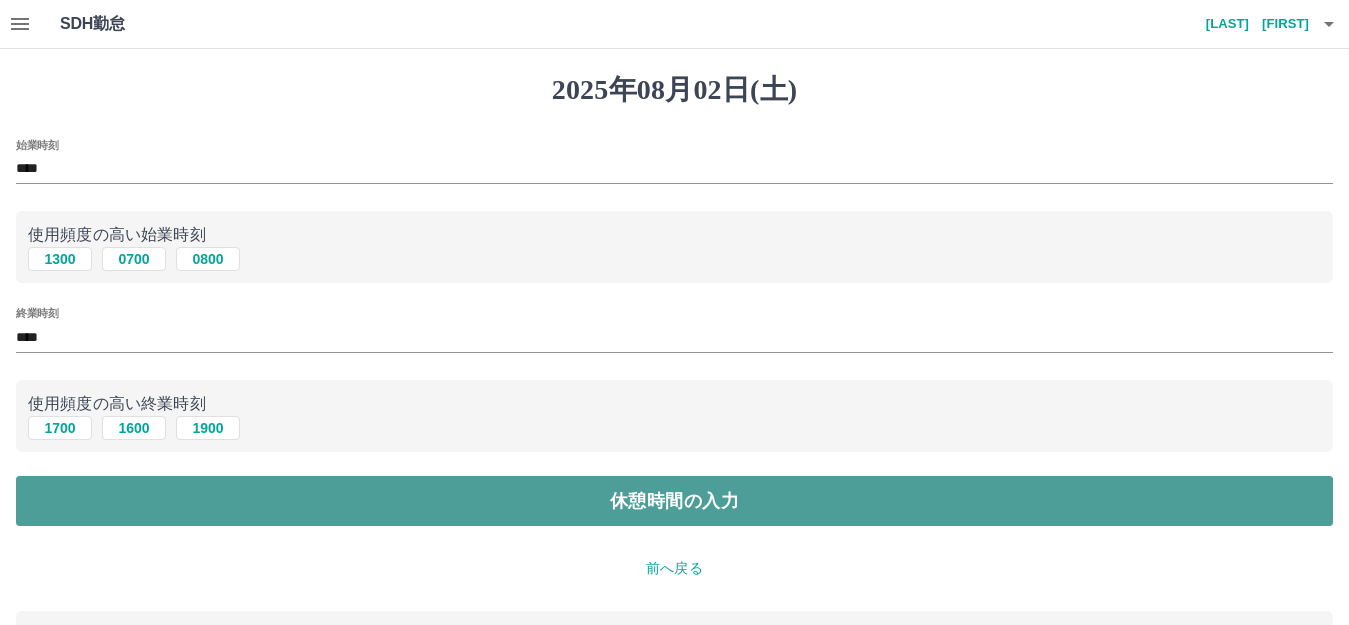 click on "休憩時間の入力" at bounding box center (674, 501) 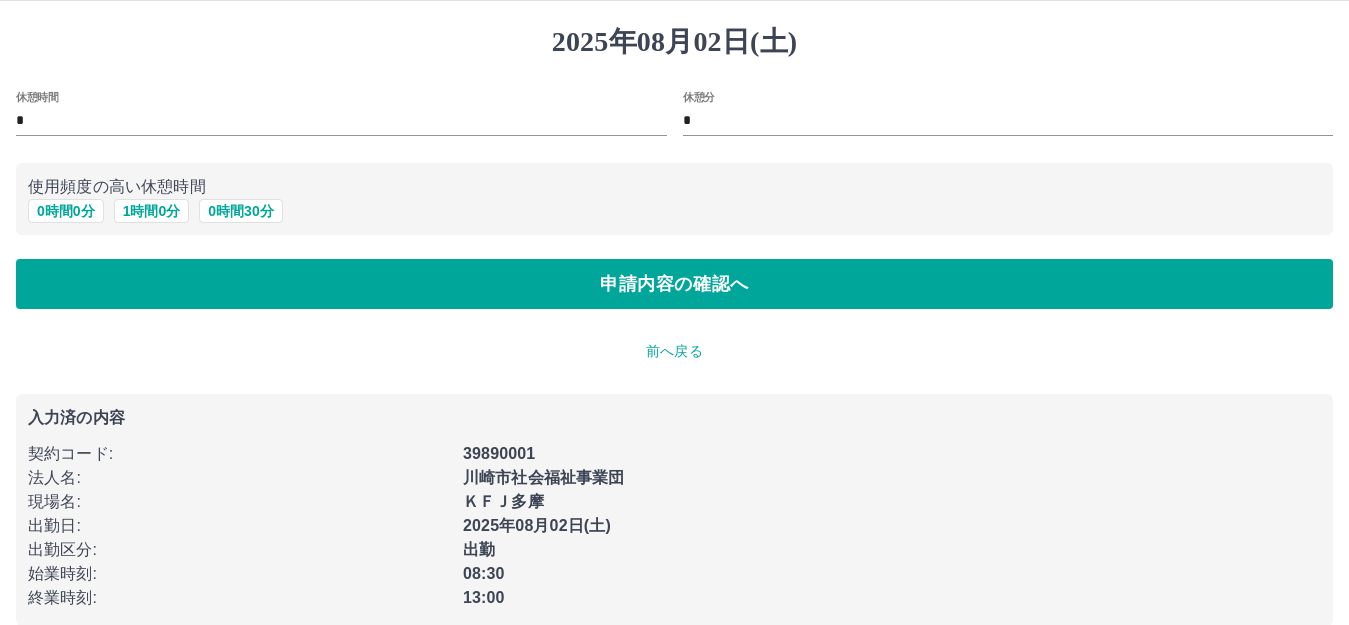 scroll, scrollTop: 74, scrollLeft: 0, axis: vertical 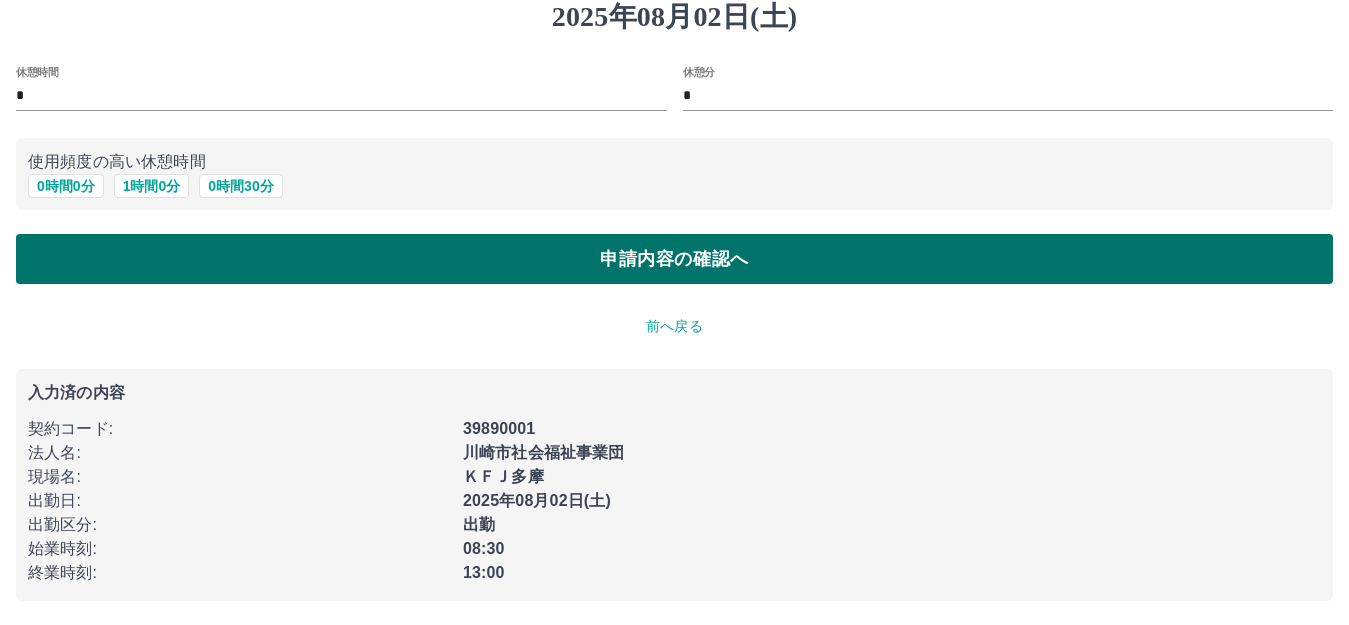 click on "申請内容の確認へ" at bounding box center [674, 259] 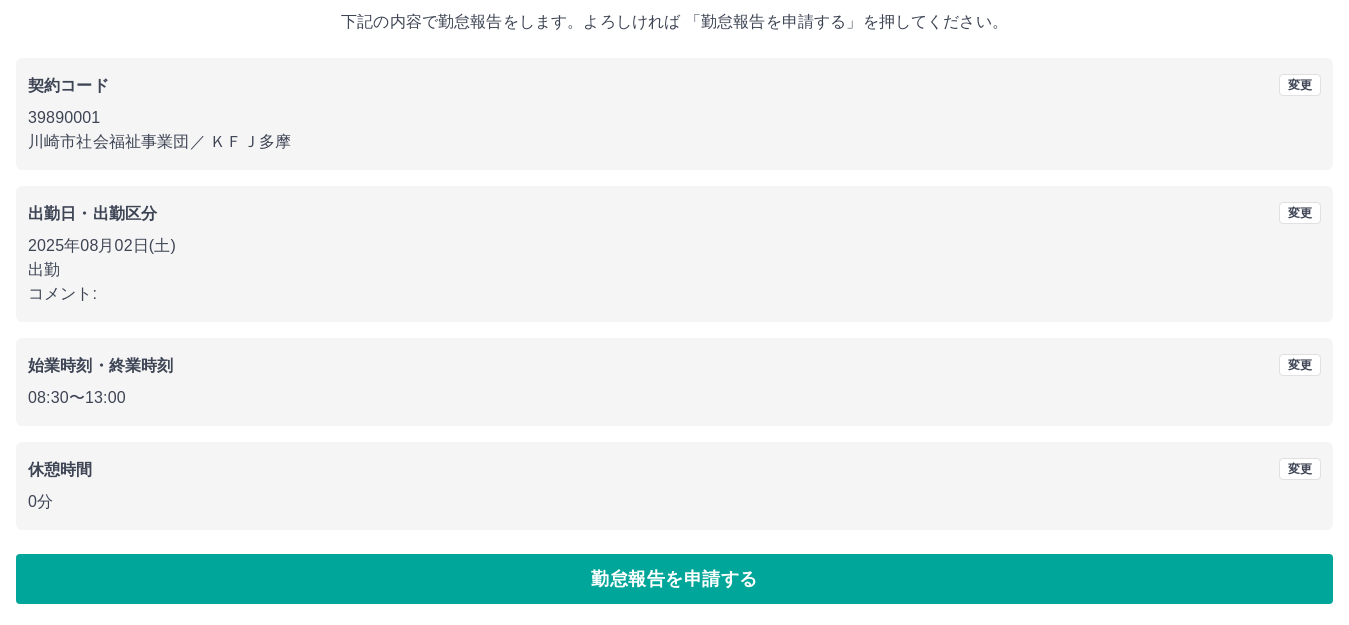 scroll, scrollTop: 124, scrollLeft: 0, axis: vertical 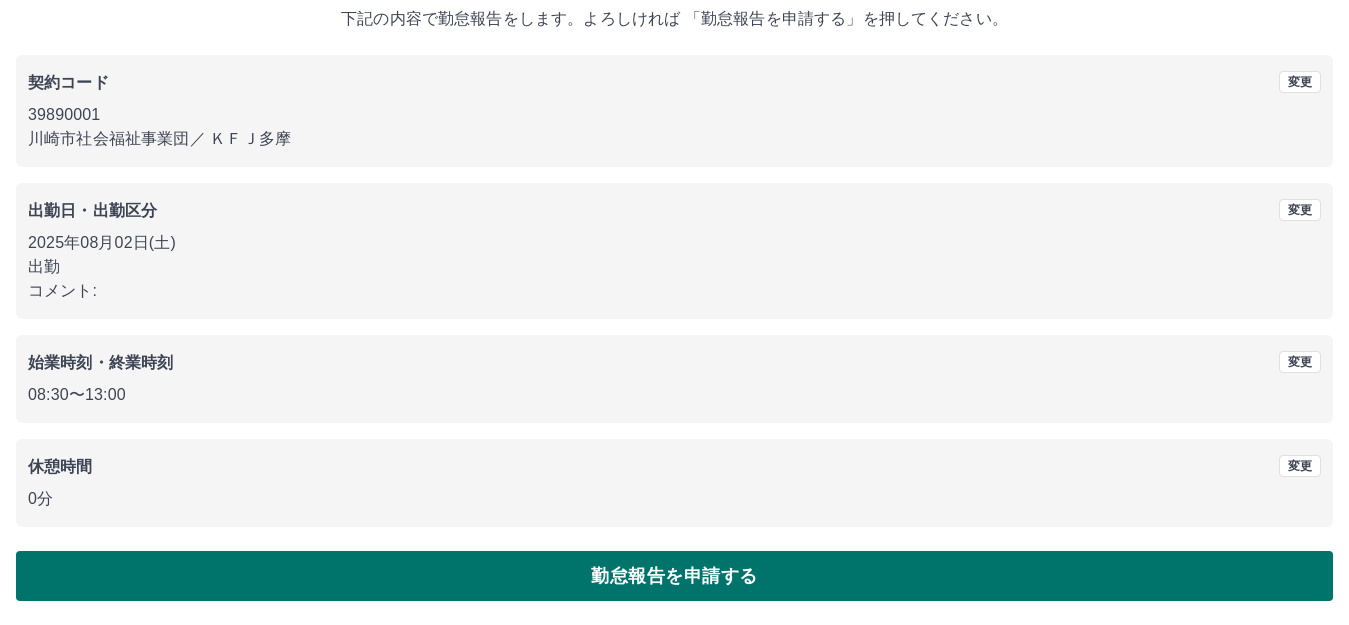 click on "勤怠報告を申請する" at bounding box center (674, 576) 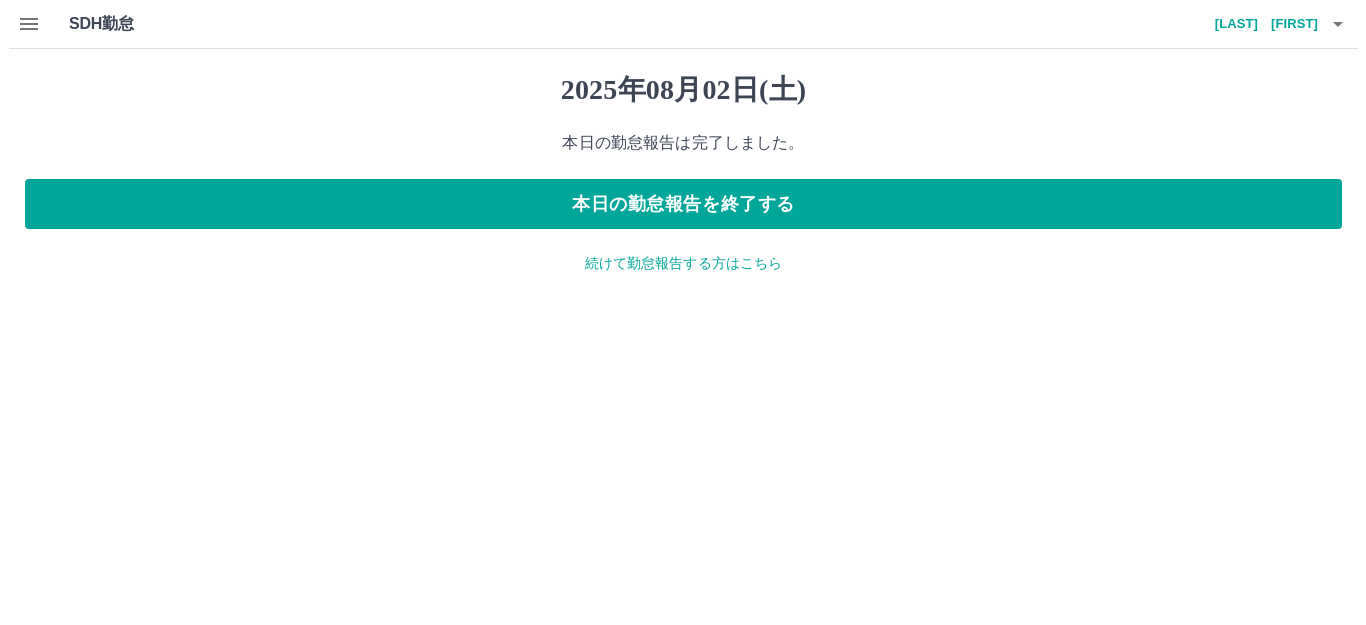 scroll, scrollTop: 0, scrollLeft: 0, axis: both 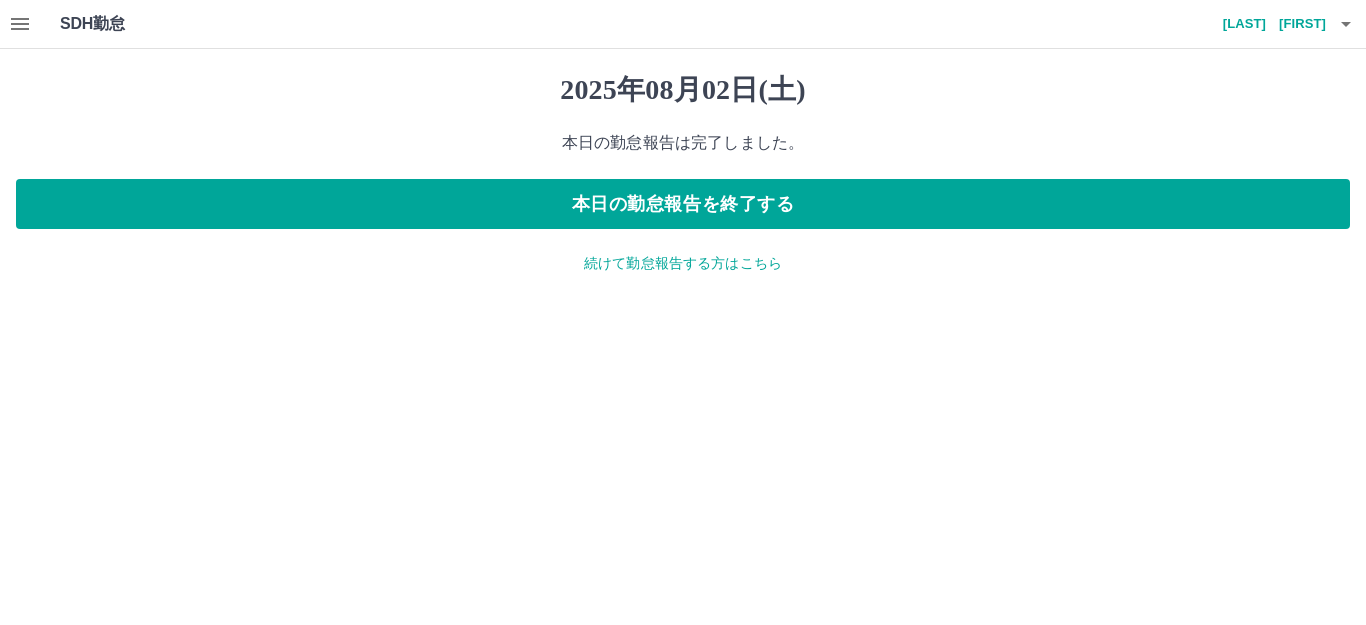 click on "続けて勤怠報告する方はこちら" at bounding box center (683, 263) 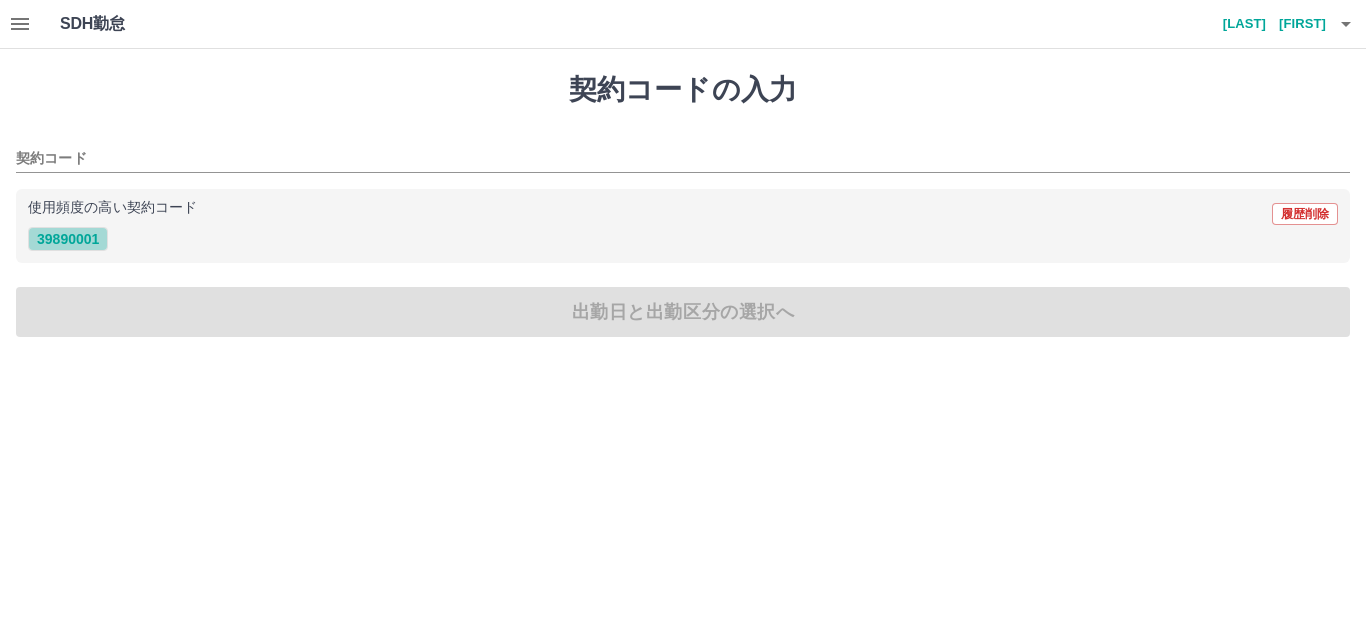 click on "39890001" at bounding box center [68, 239] 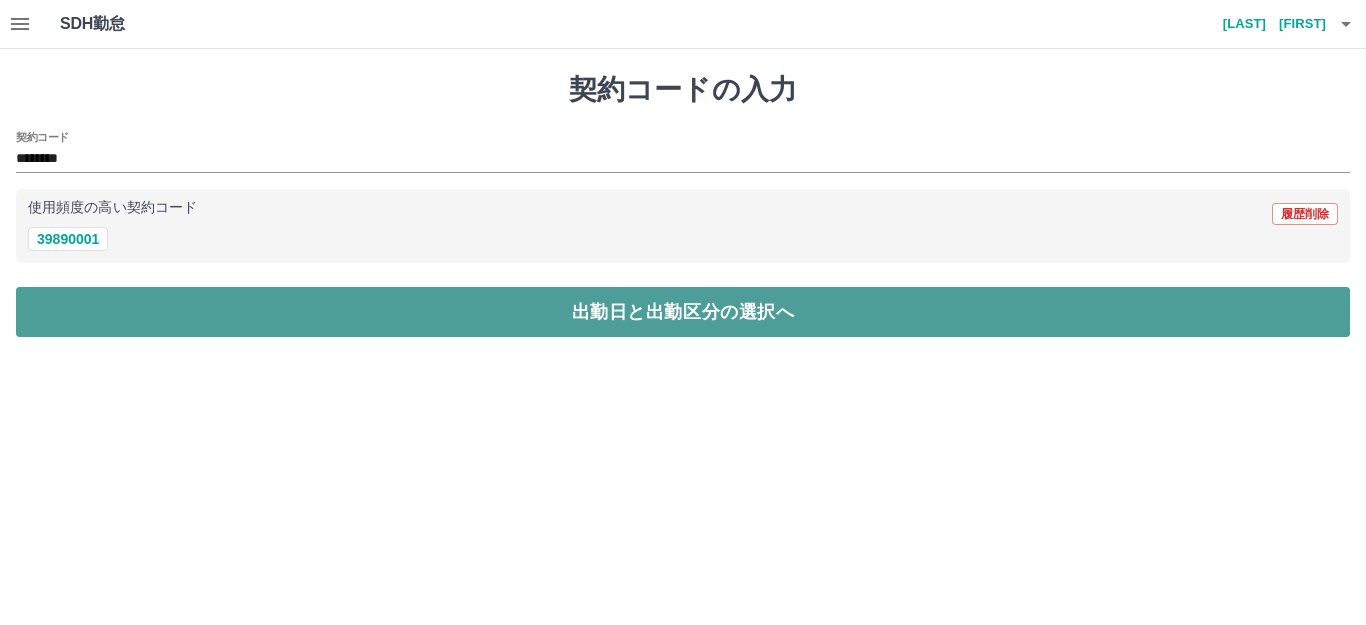 click on "出勤日と出勤区分の選択へ" at bounding box center (683, 312) 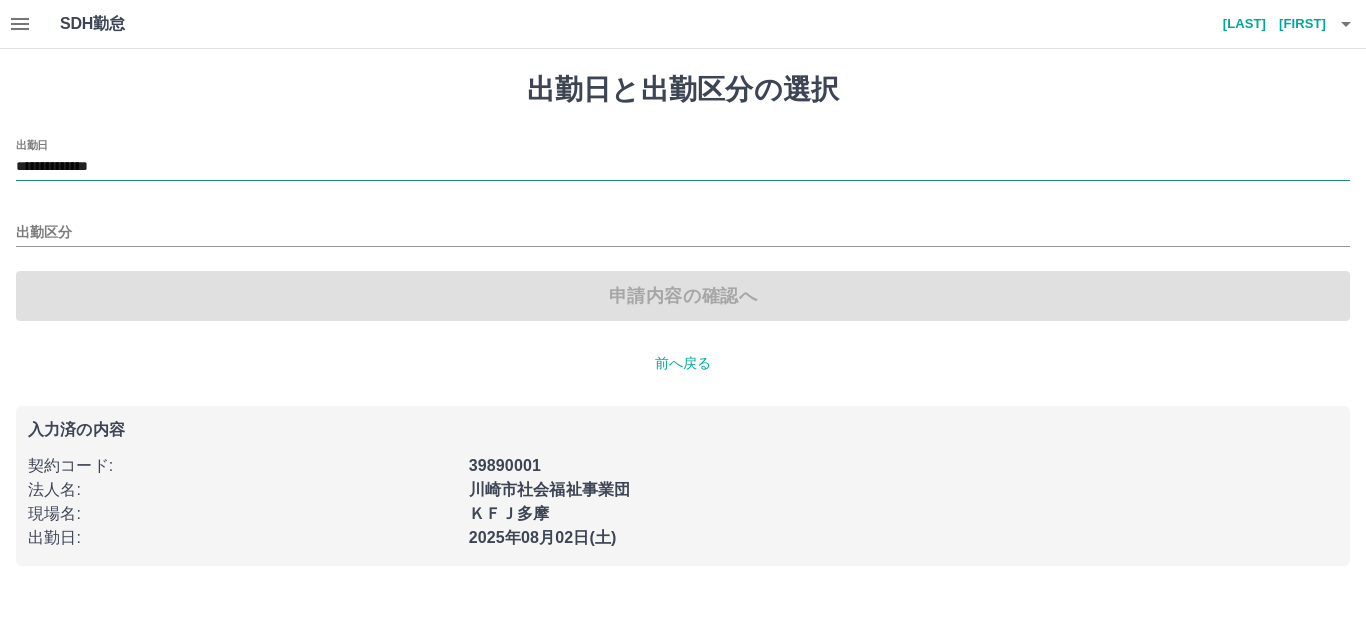 click on "**********" at bounding box center (683, 167) 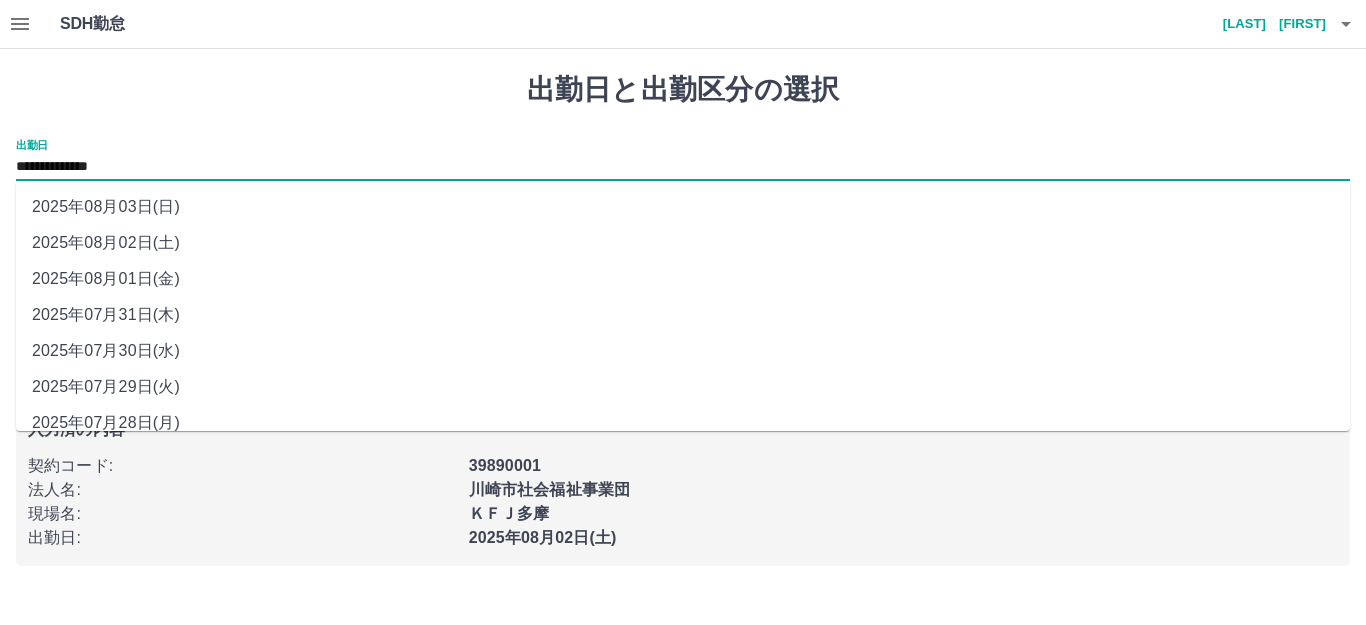 click on "2025年08月03日(日)" at bounding box center (683, 207) 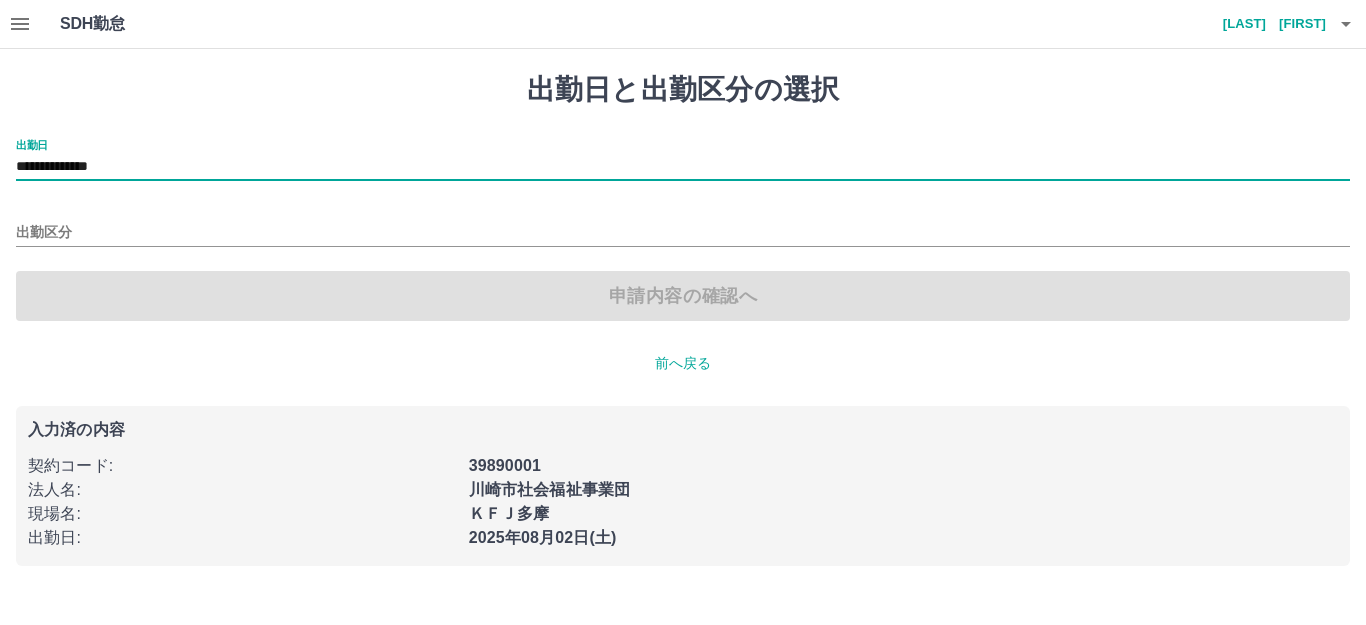 type on "**********" 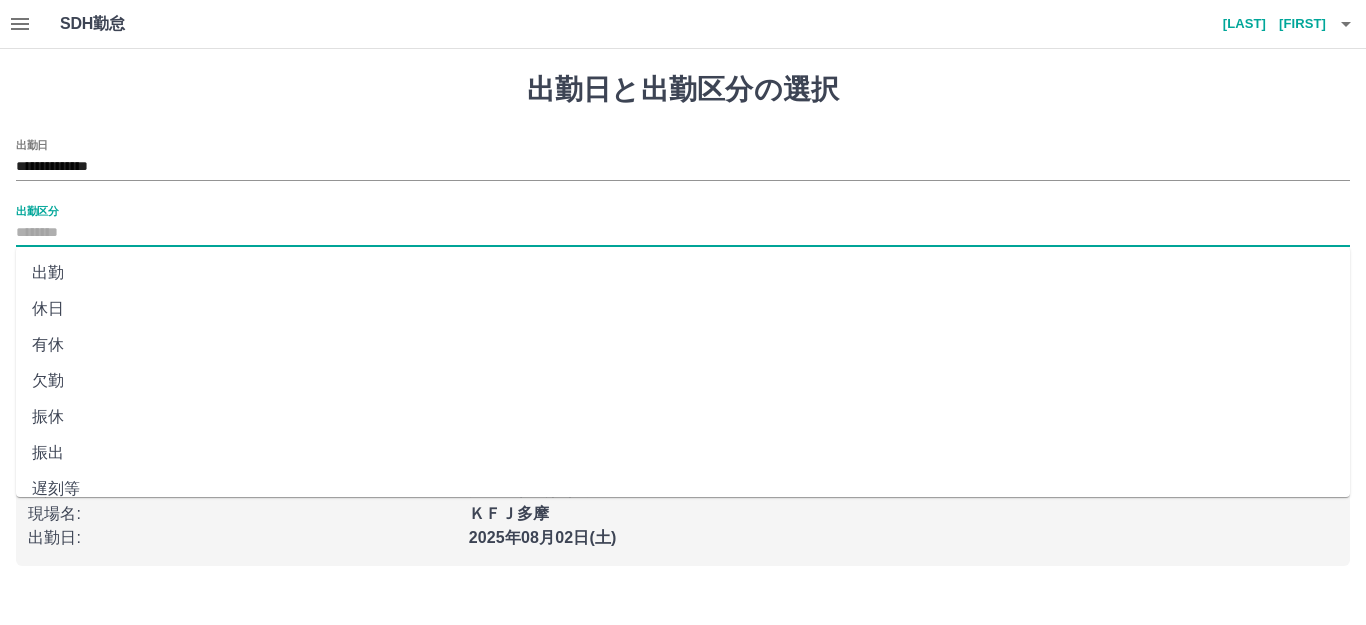 click on "出勤区分" at bounding box center [683, 233] 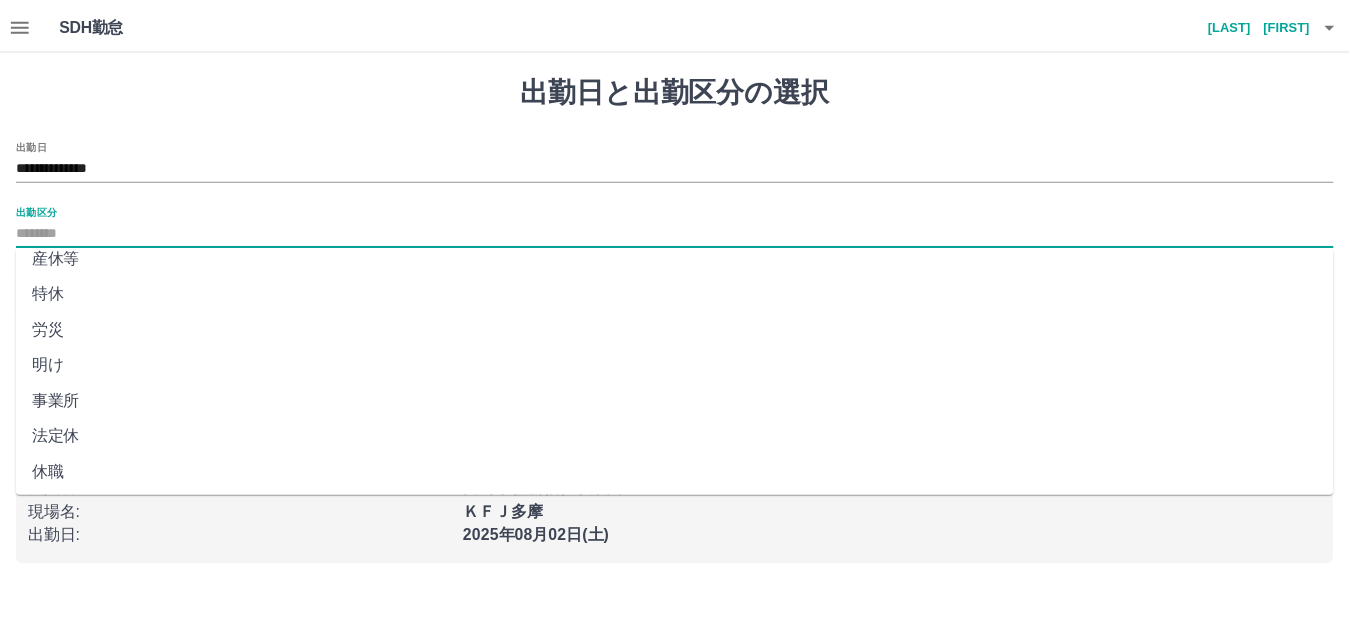 scroll, scrollTop: 414, scrollLeft: 0, axis: vertical 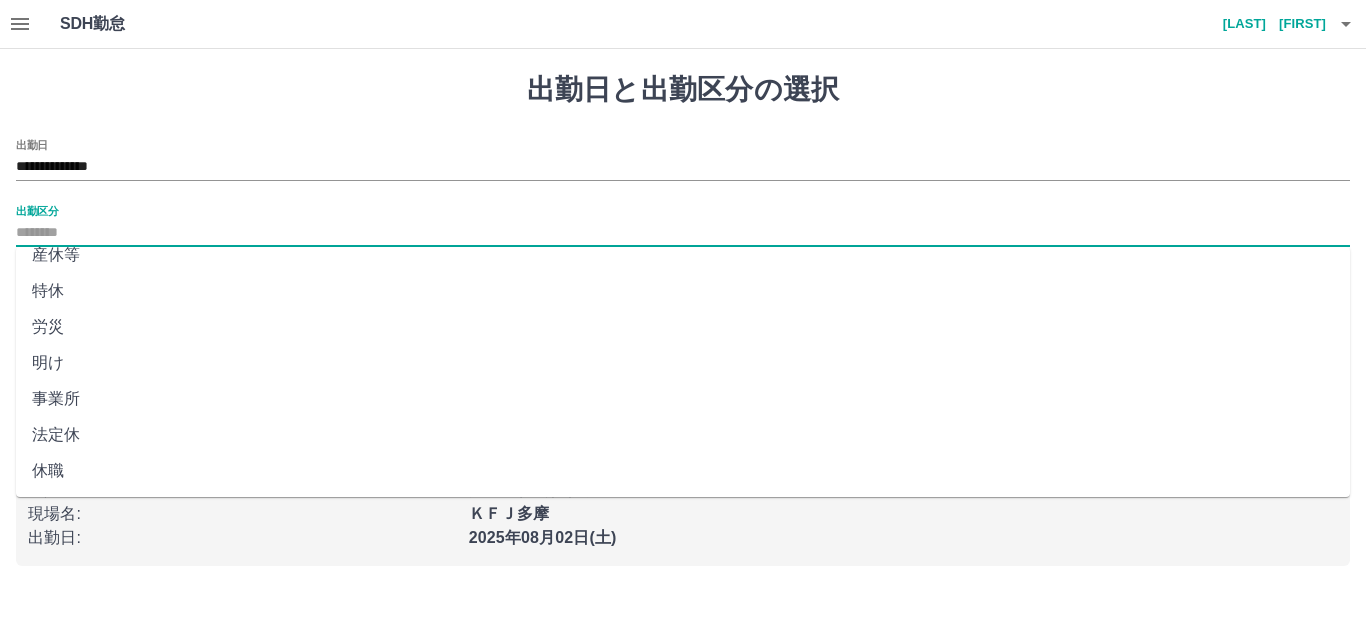 click on "法定休" at bounding box center [683, 435] 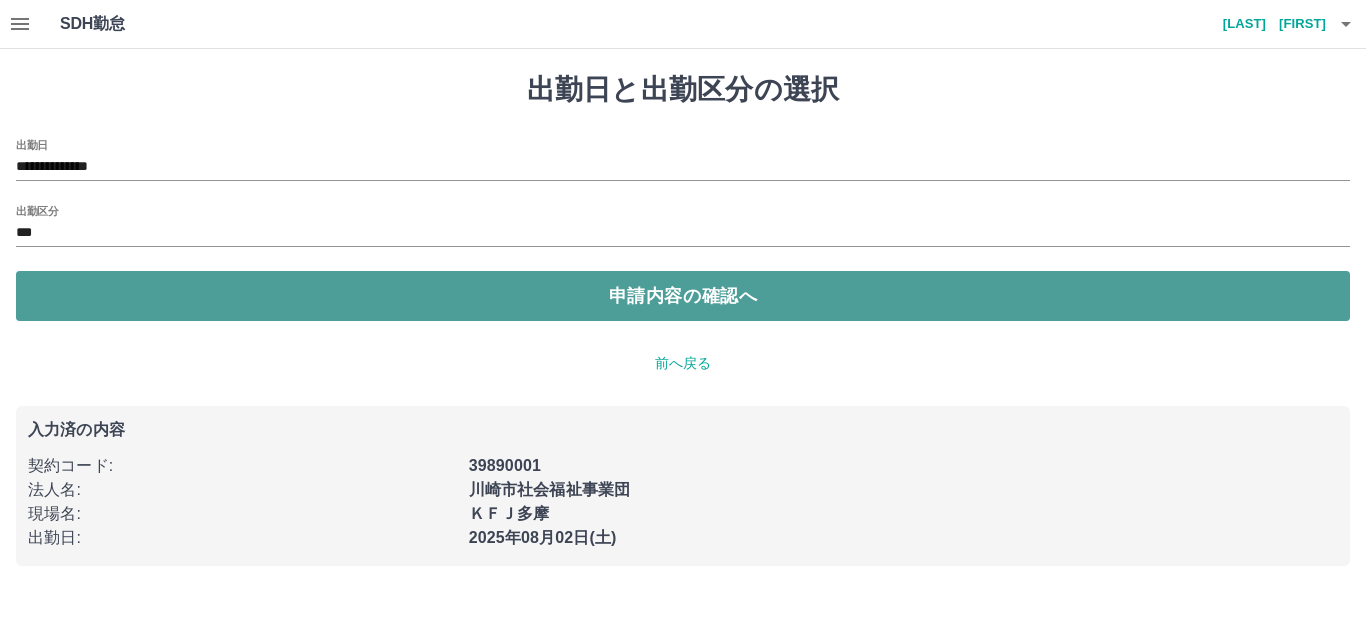click on "申請内容の確認へ" at bounding box center (683, 296) 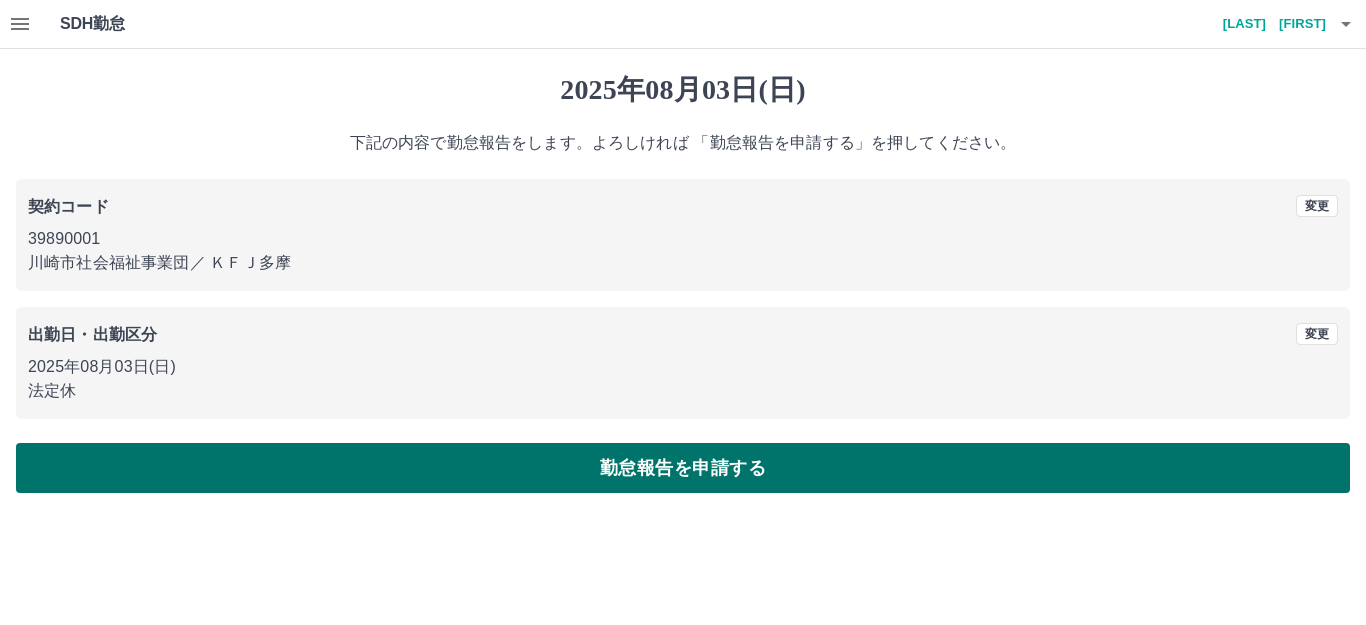 click on "勤怠報告を申請する" at bounding box center [683, 468] 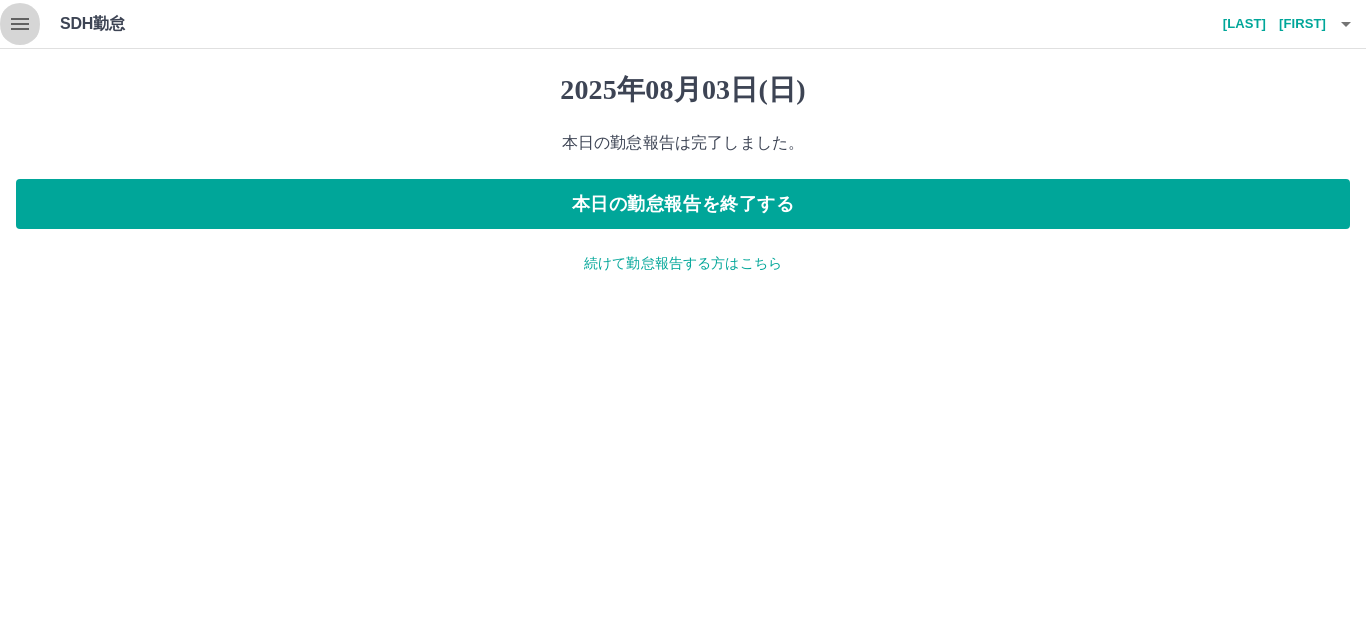 click 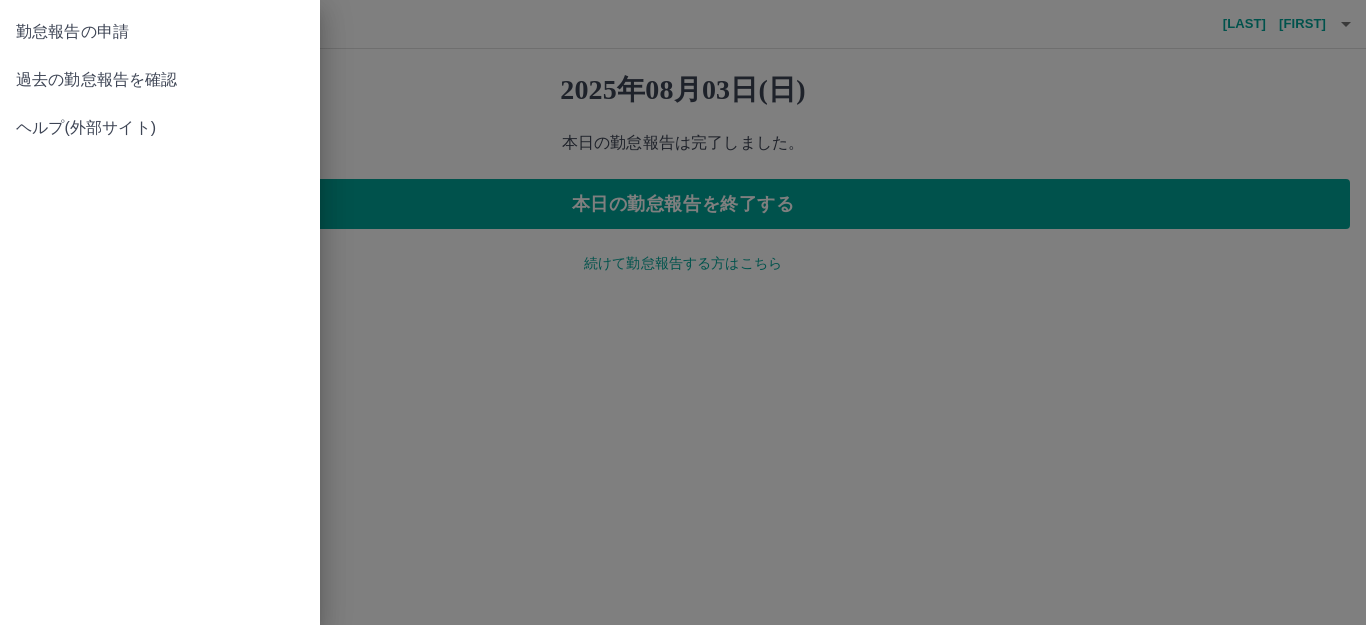 click on "過去の勤怠報告を確認" at bounding box center (160, 80) 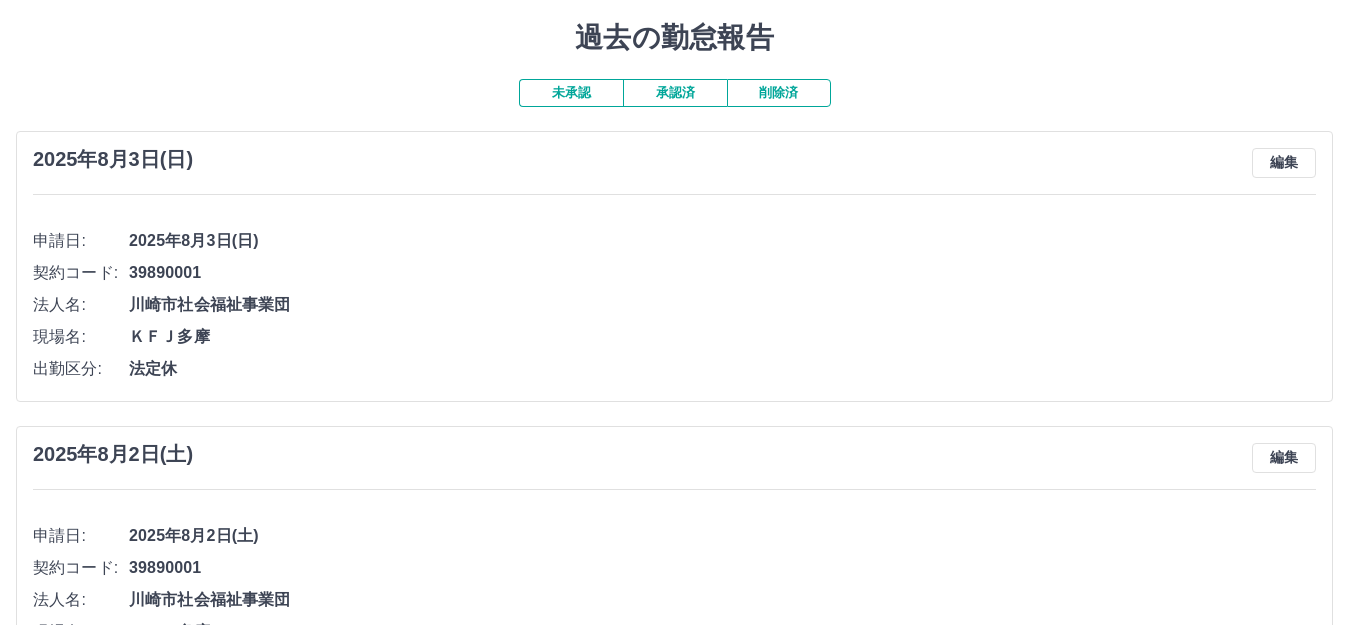 scroll, scrollTop: 0, scrollLeft: 0, axis: both 